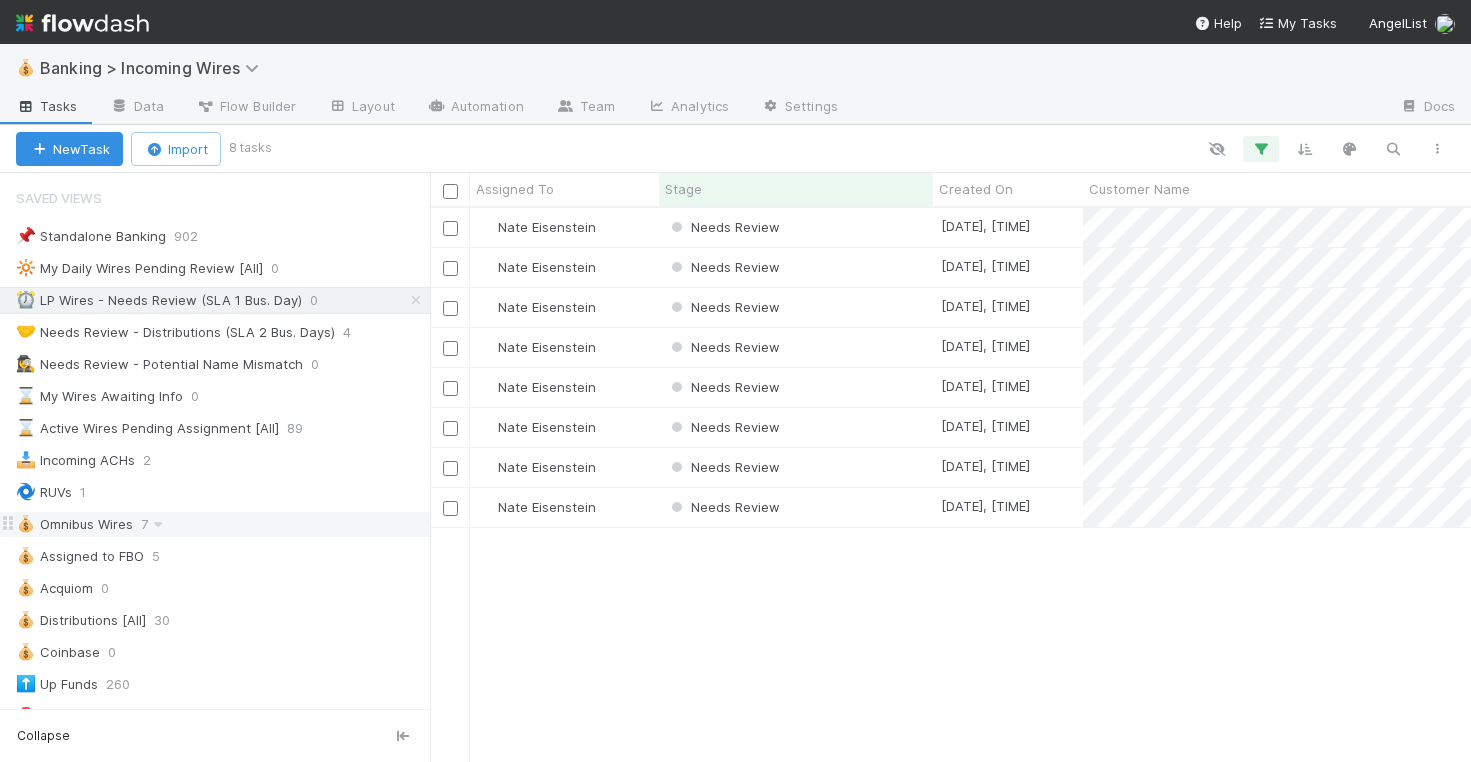 scroll, scrollTop: 0, scrollLeft: 0, axis: both 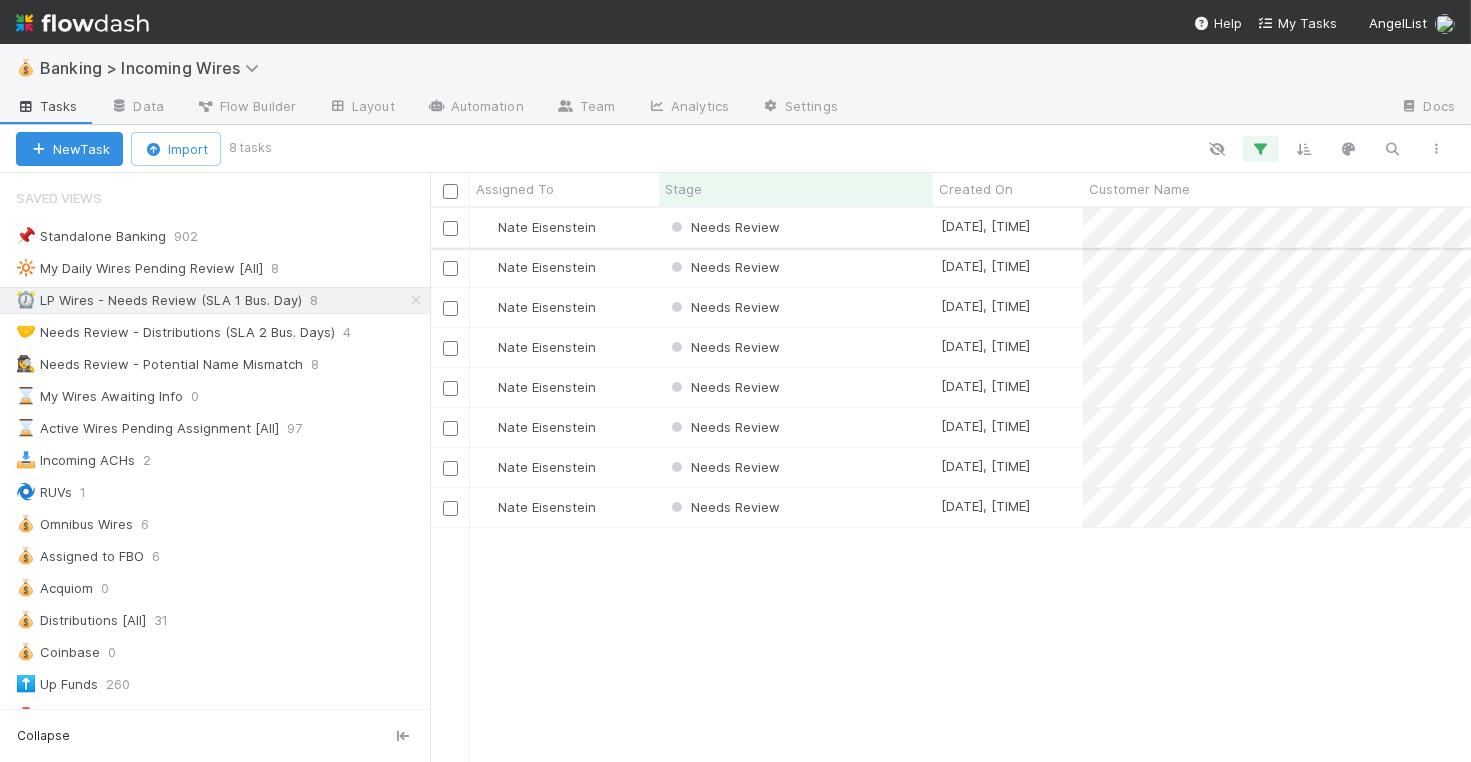 click on "Needs Review" at bounding box center (796, 227) 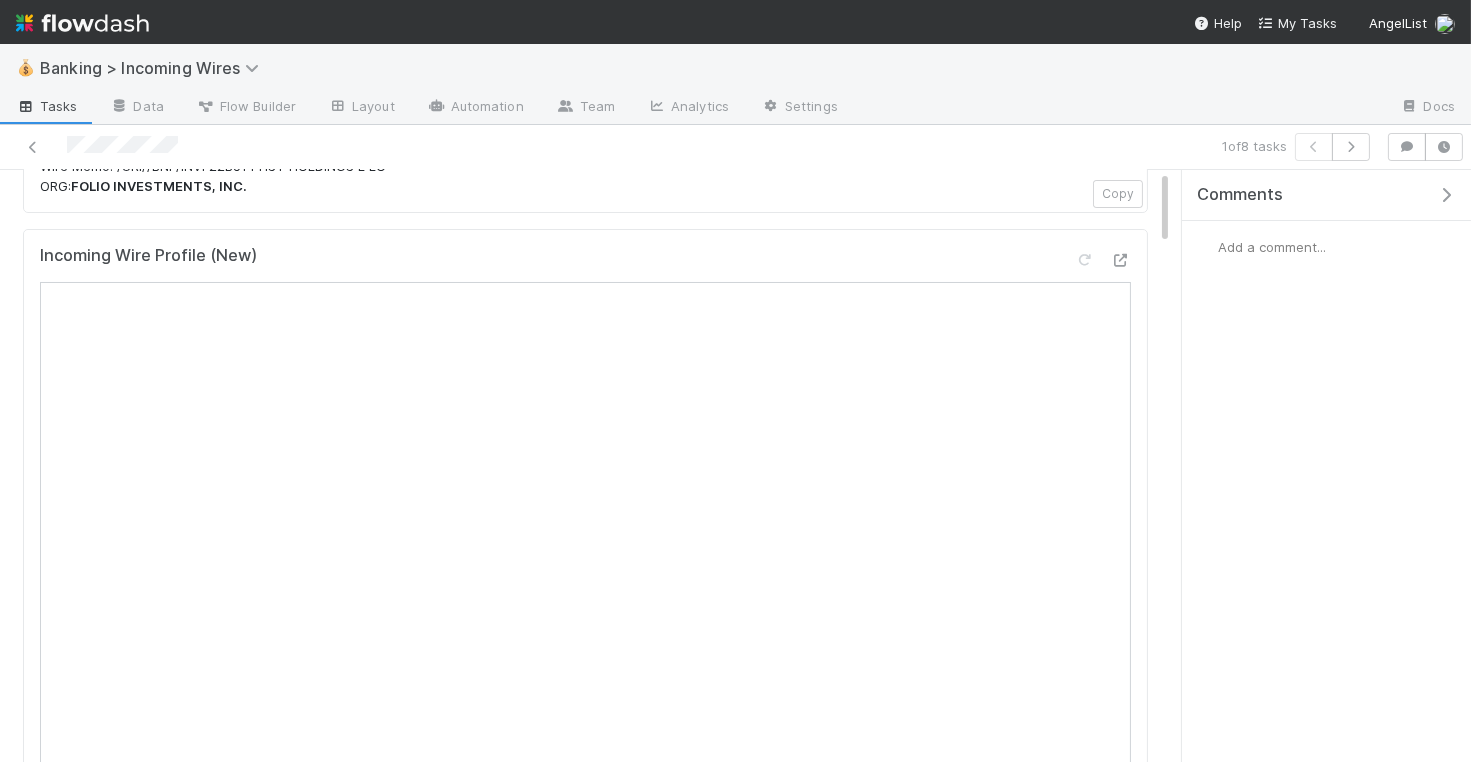 scroll, scrollTop: 0, scrollLeft: 0, axis: both 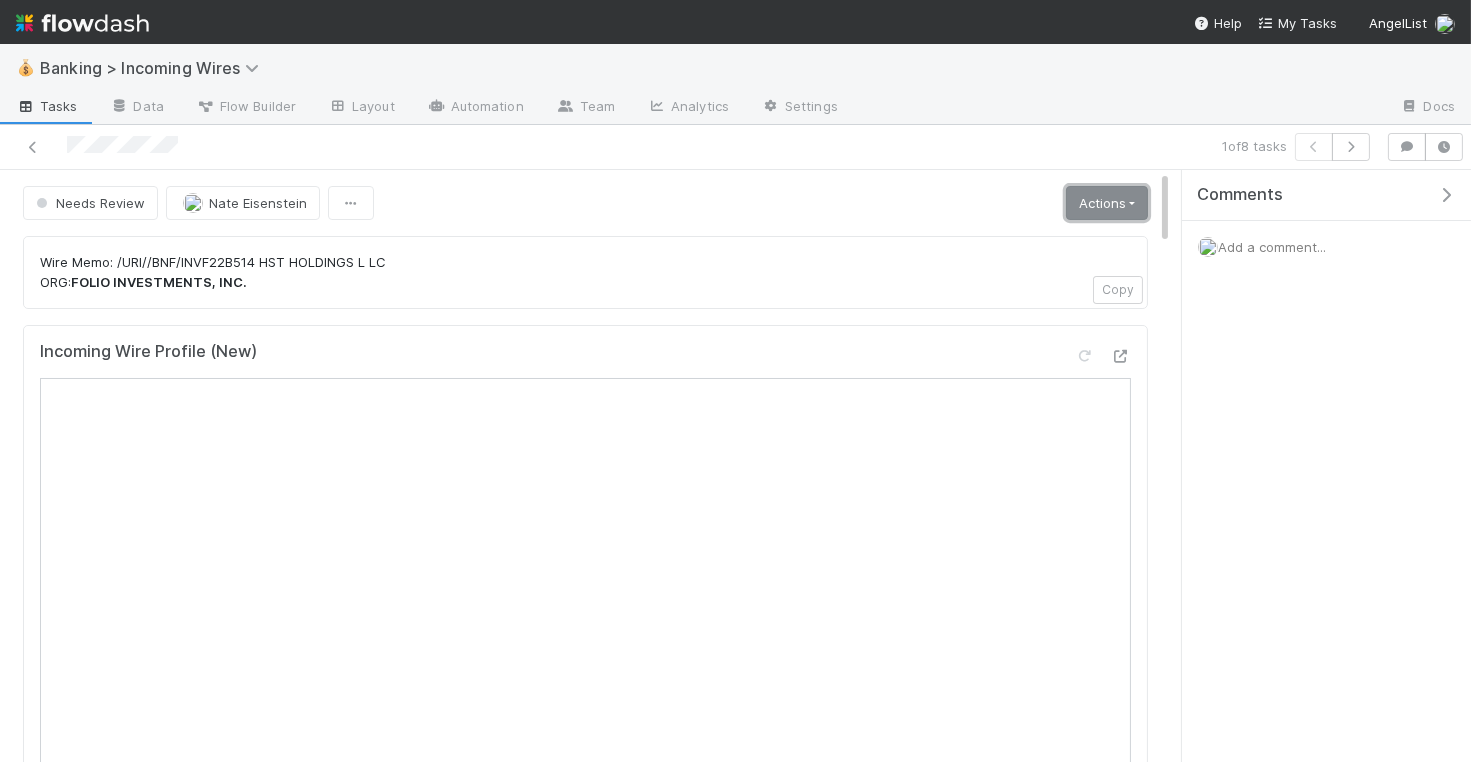 click on "Actions" at bounding box center (1107, 203) 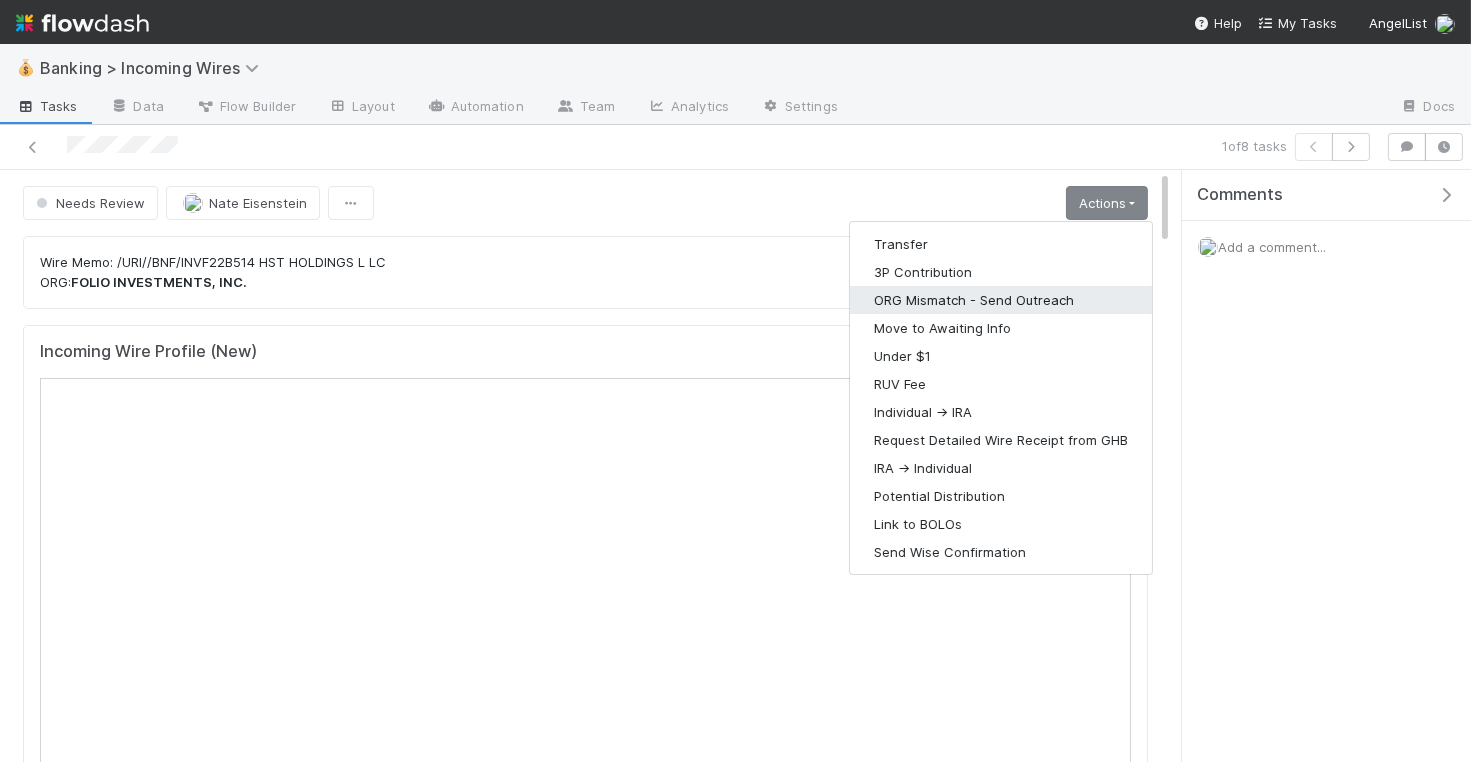 click on "ORG Mismatch - Send Outreach" at bounding box center (1001, 300) 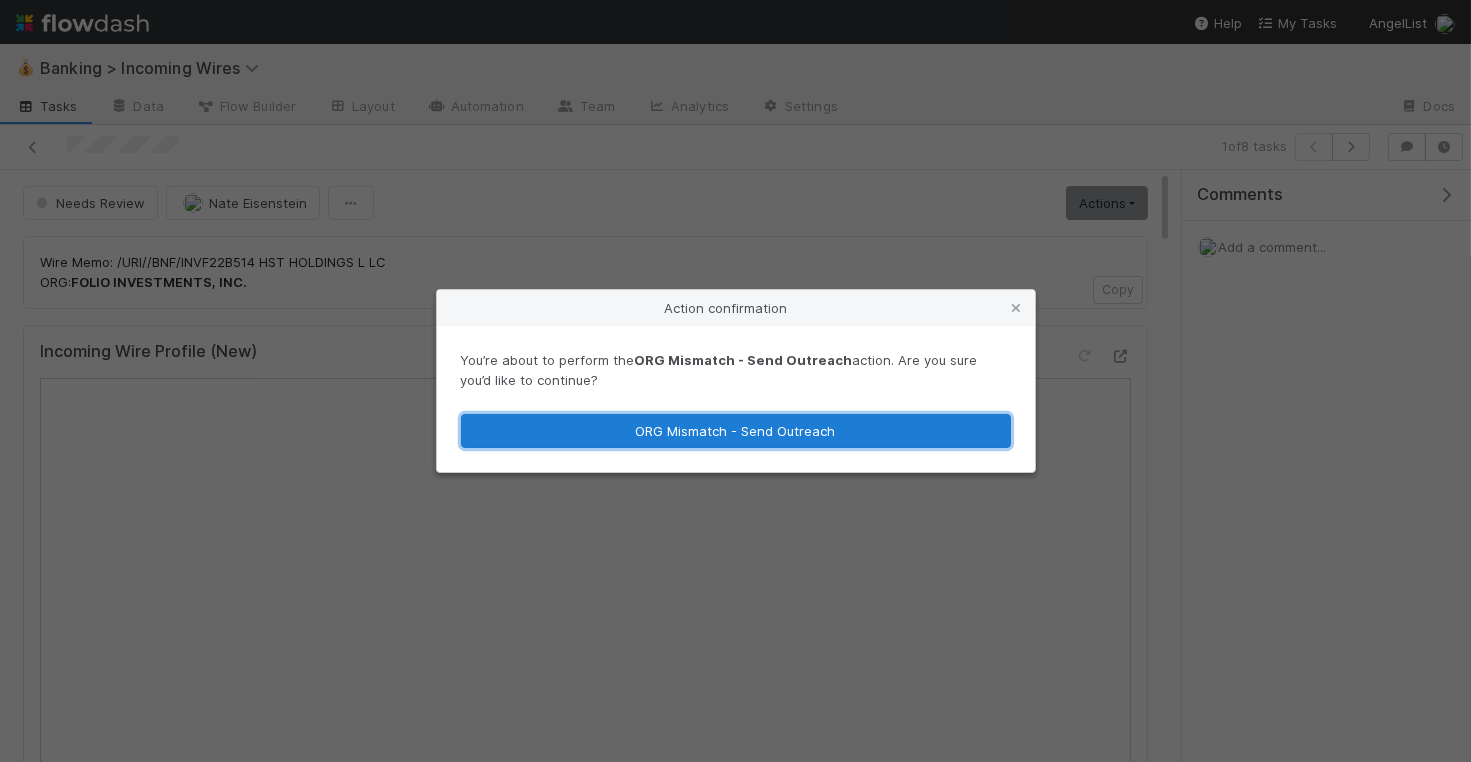 click on "ORG Mismatch - Send Outreach" at bounding box center [736, 431] 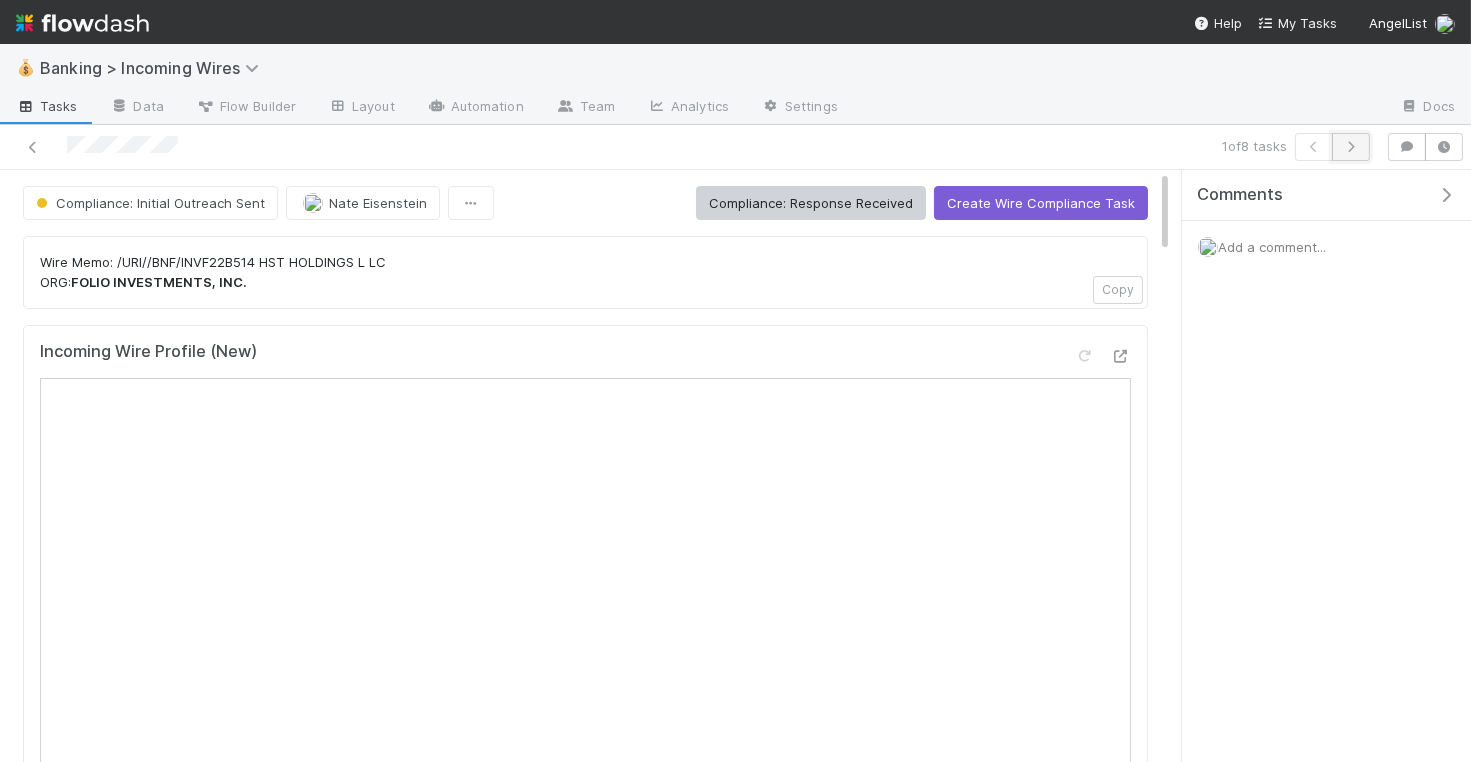 click at bounding box center (1351, 147) 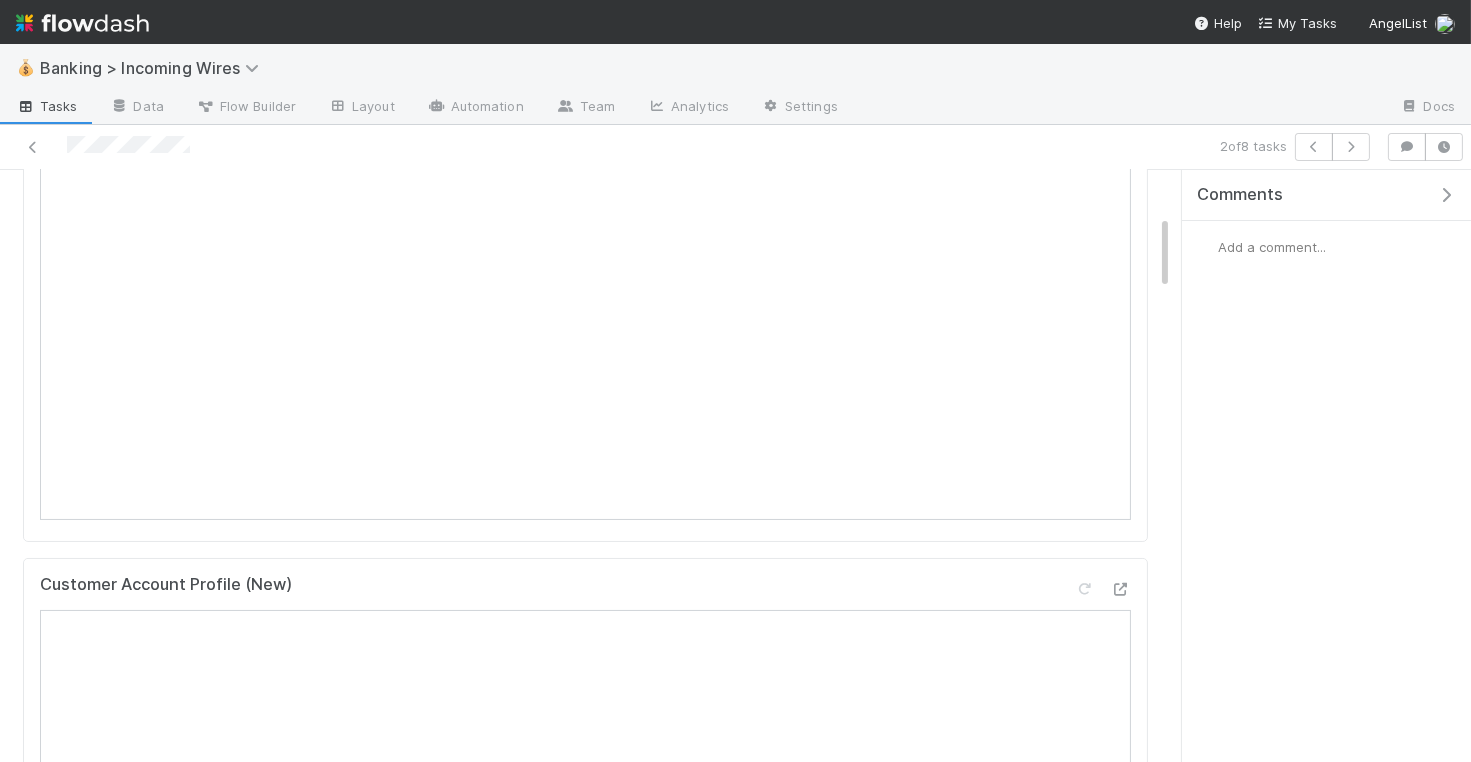 scroll, scrollTop: 0, scrollLeft: 0, axis: both 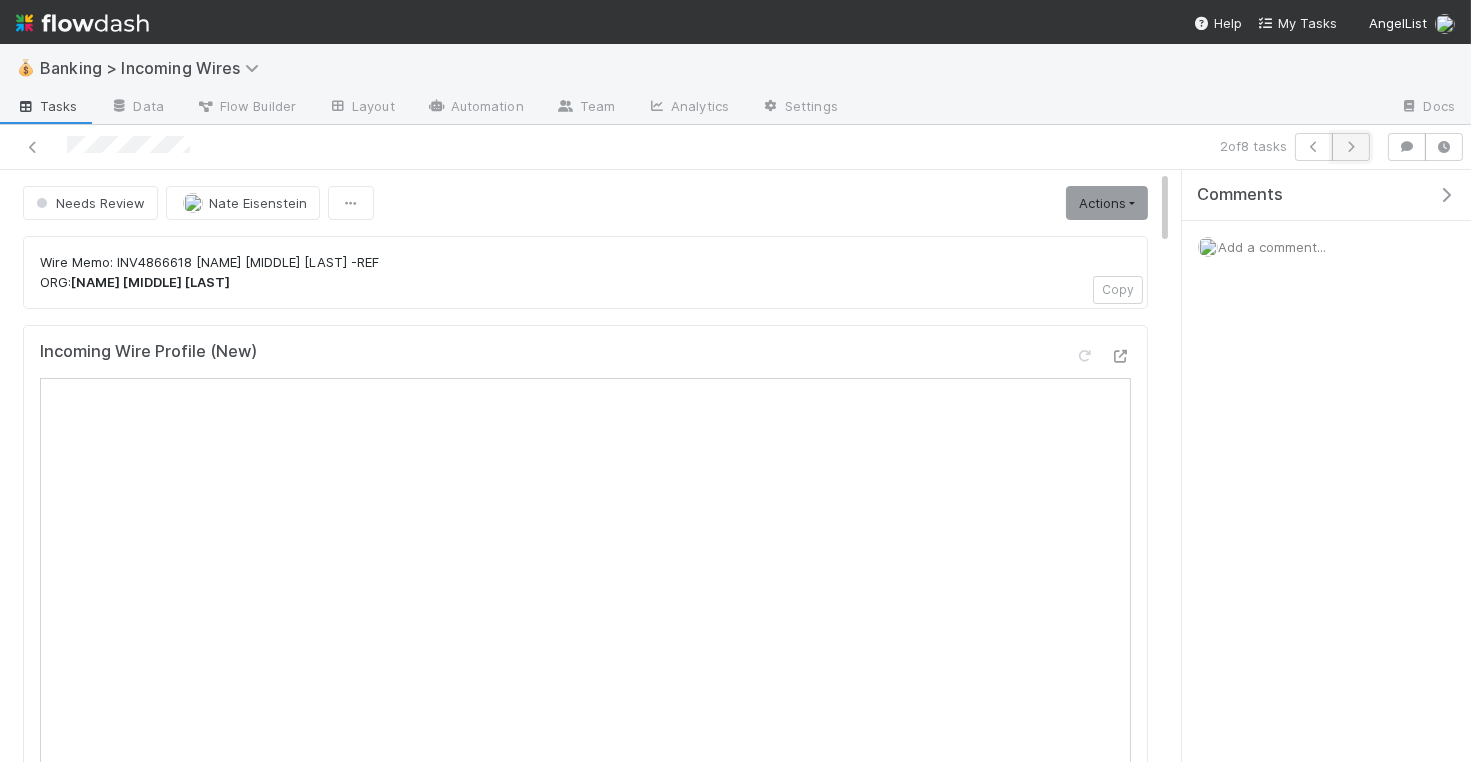 click at bounding box center [1351, 147] 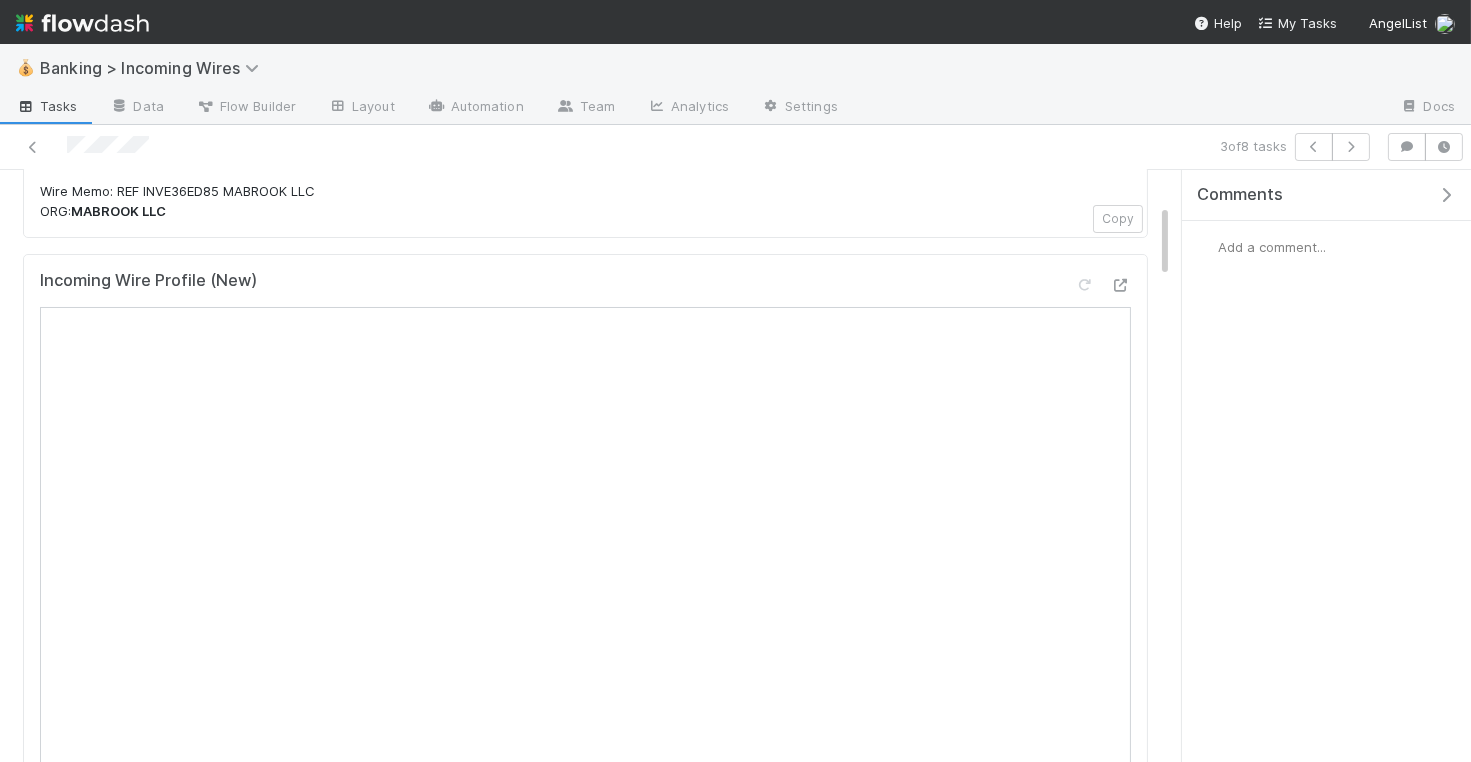 scroll, scrollTop: 30, scrollLeft: 0, axis: vertical 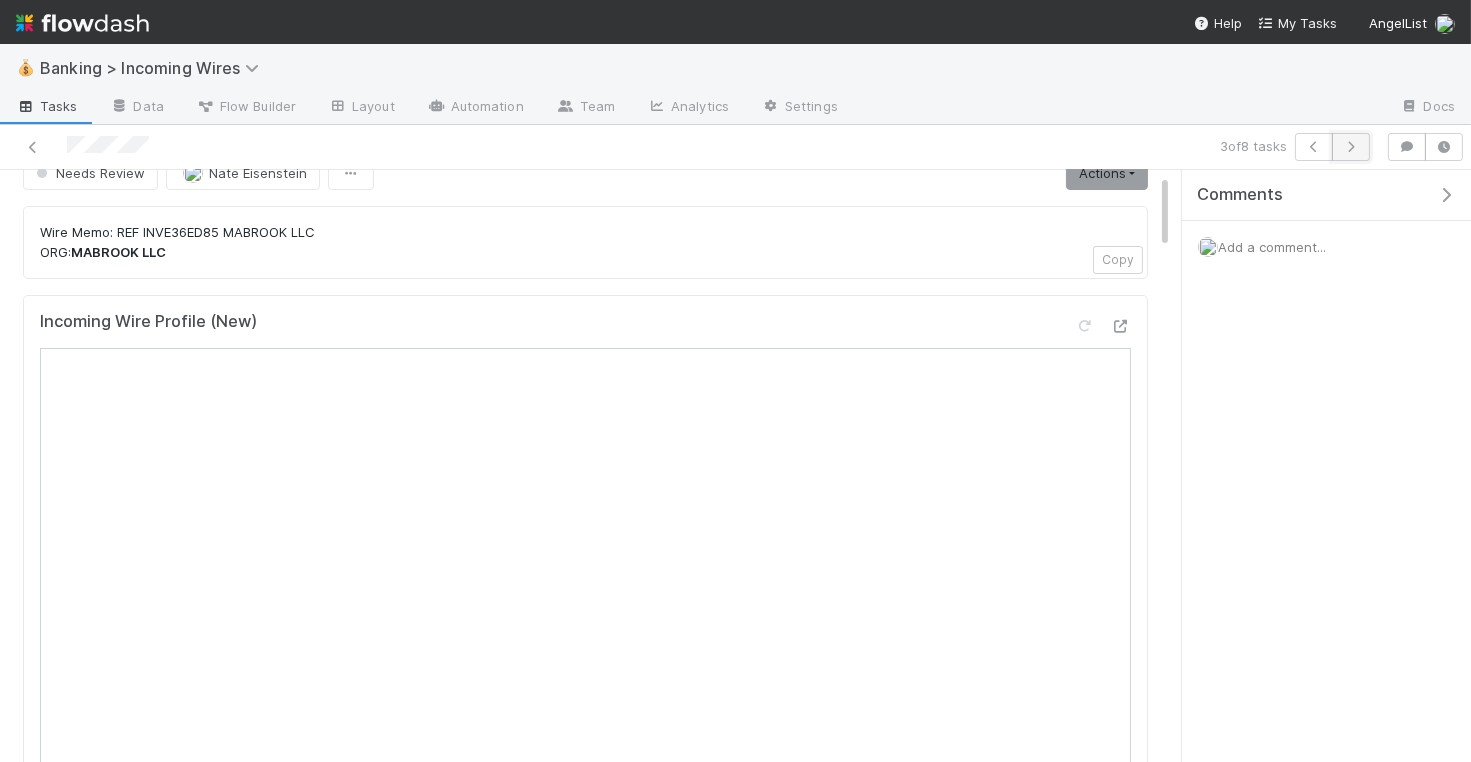click at bounding box center [1351, 147] 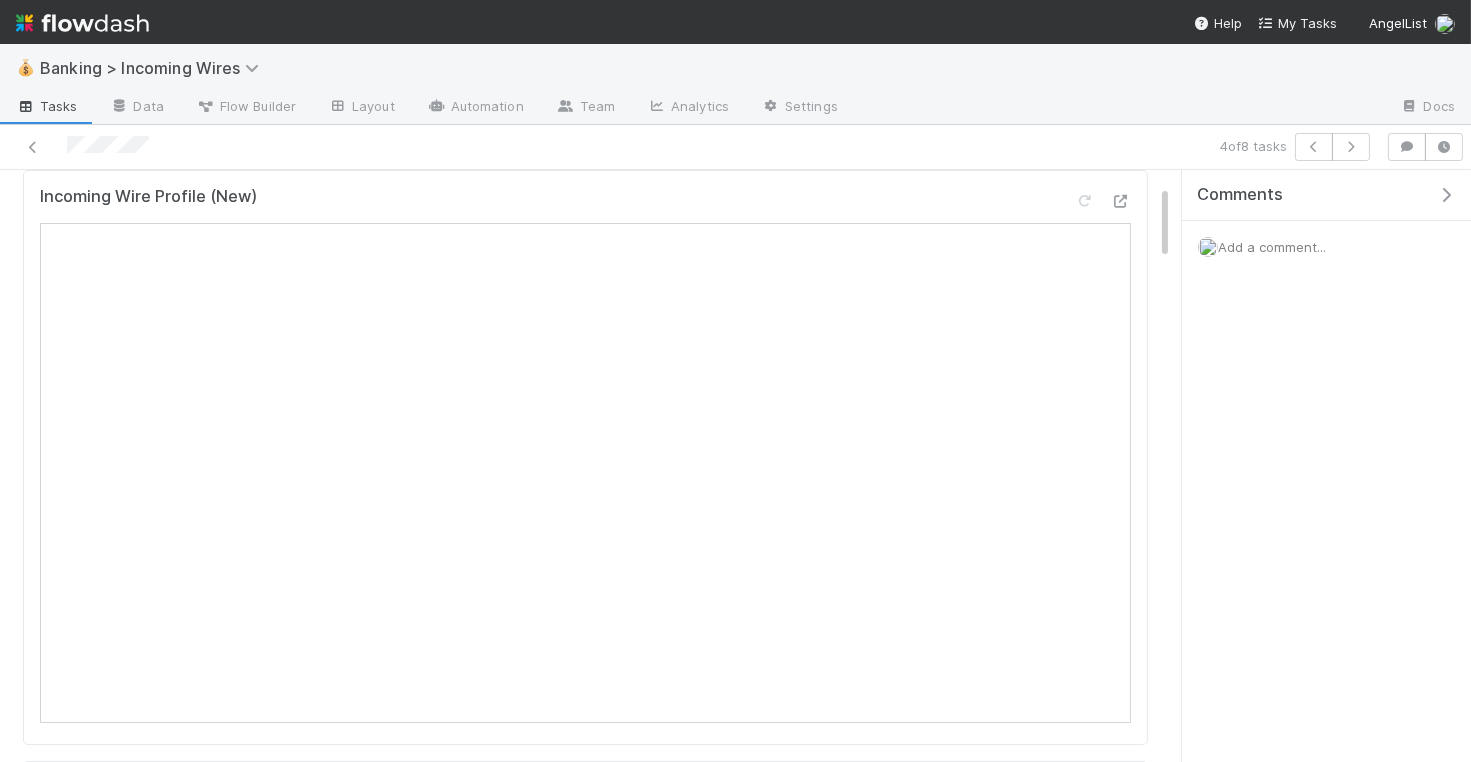 scroll, scrollTop: 174, scrollLeft: 0, axis: vertical 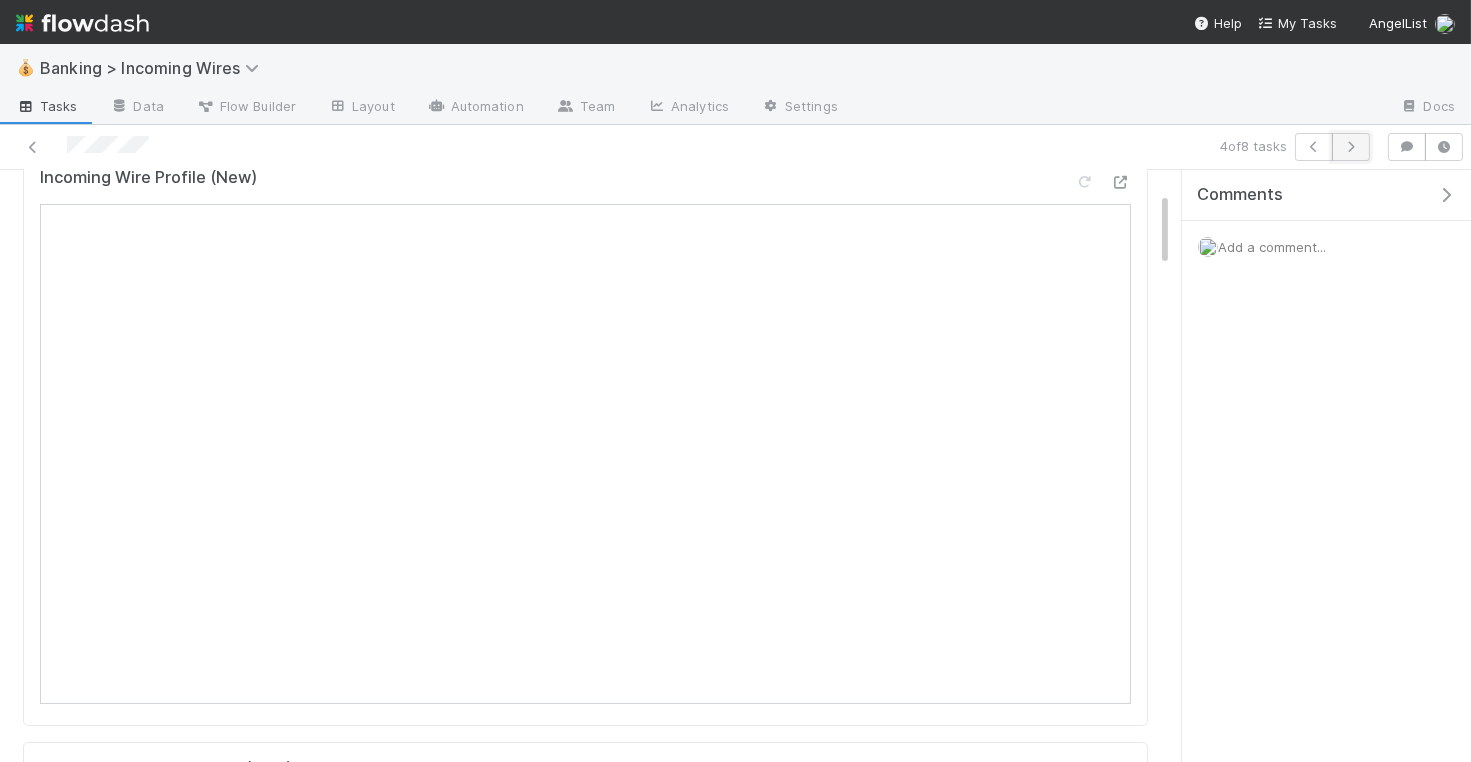 click at bounding box center [1351, 147] 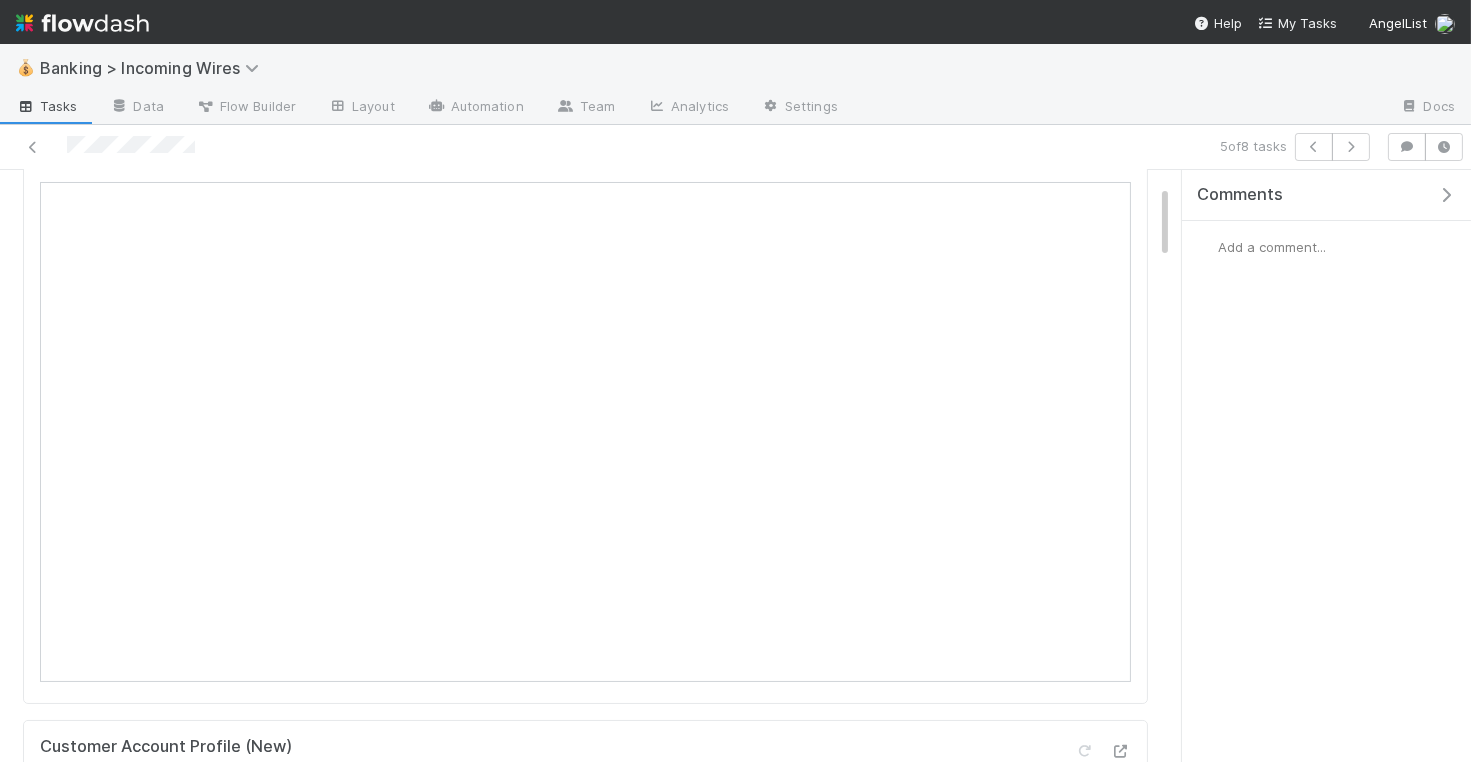 scroll, scrollTop: 211, scrollLeft: 0, axis: vertical 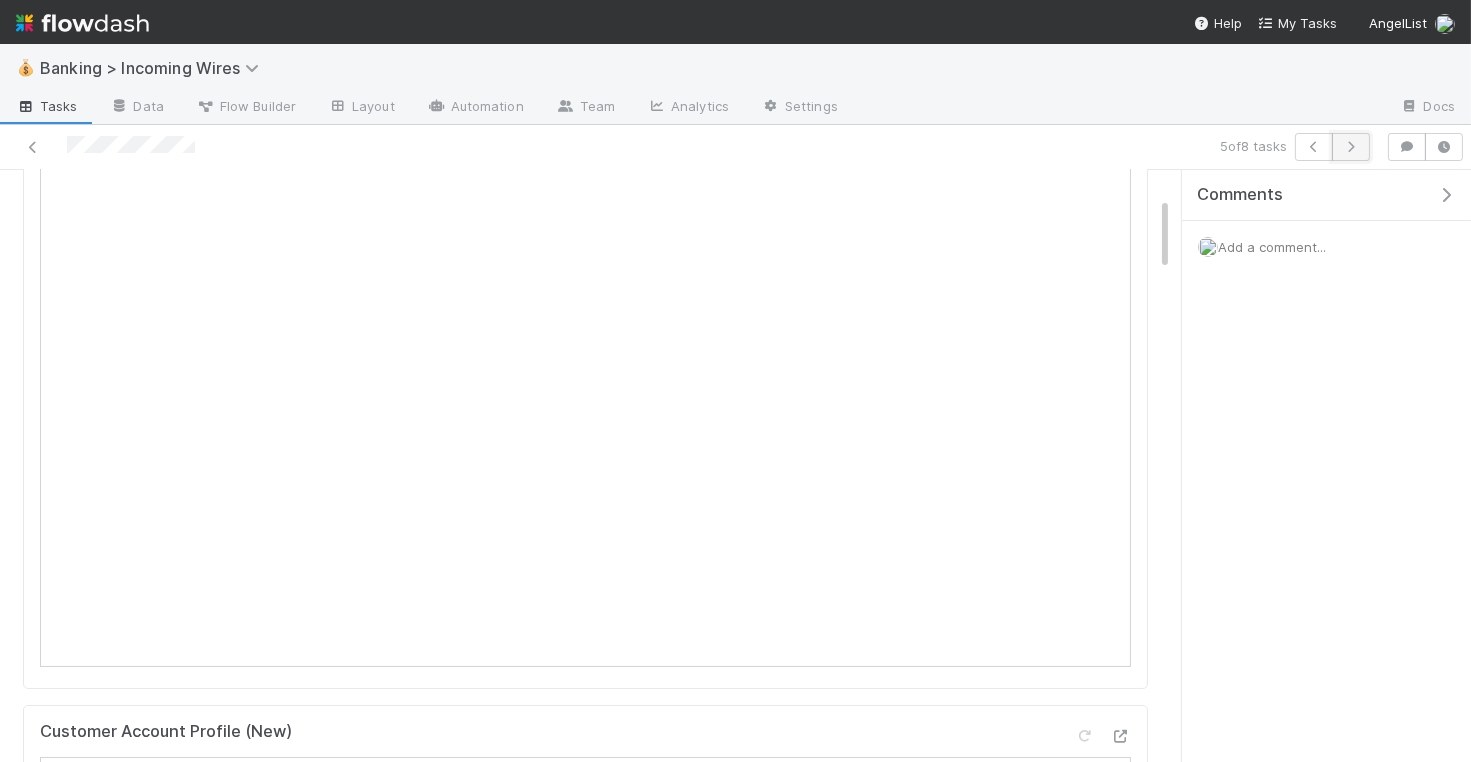 click at bounding box center [1351, 147] 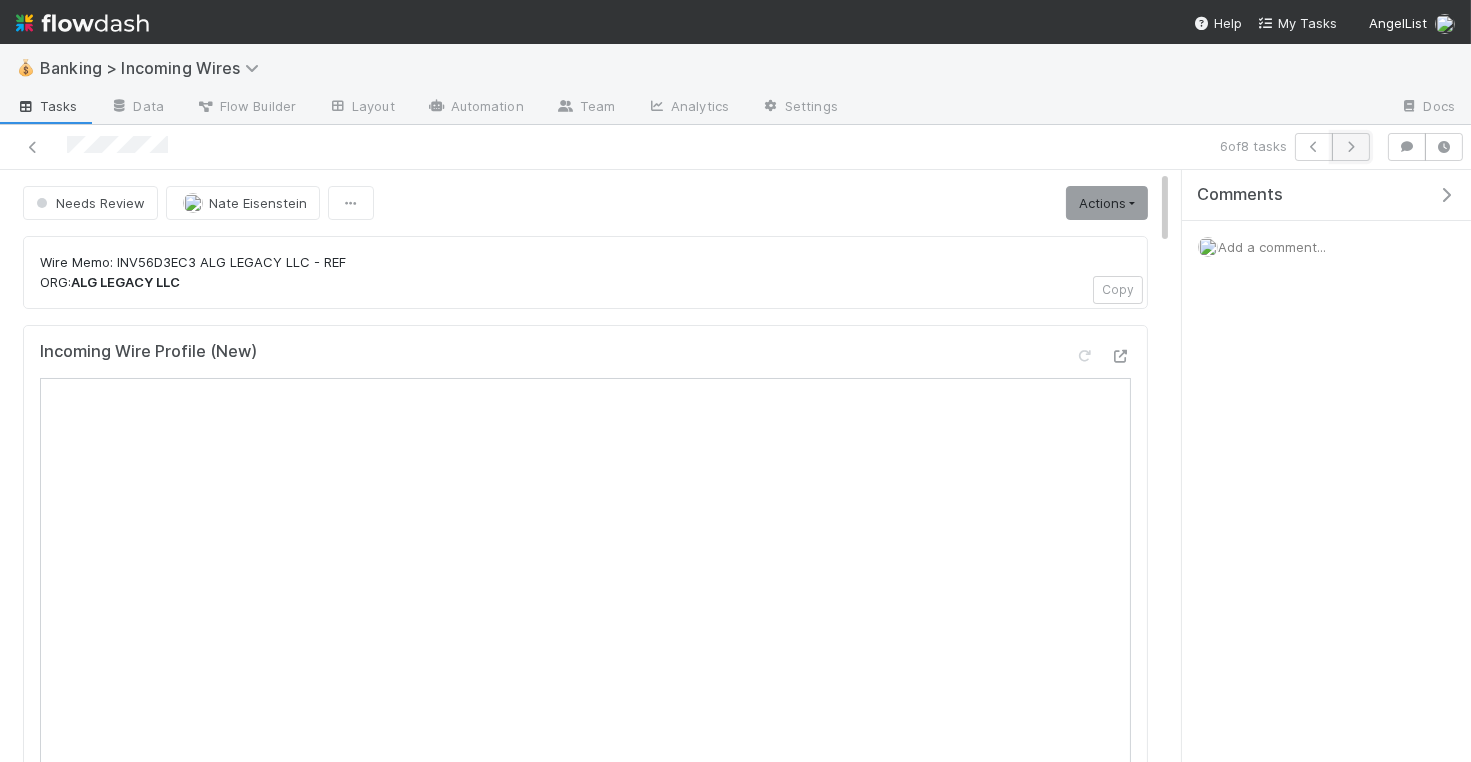 click at bounding box center [1351, 147] 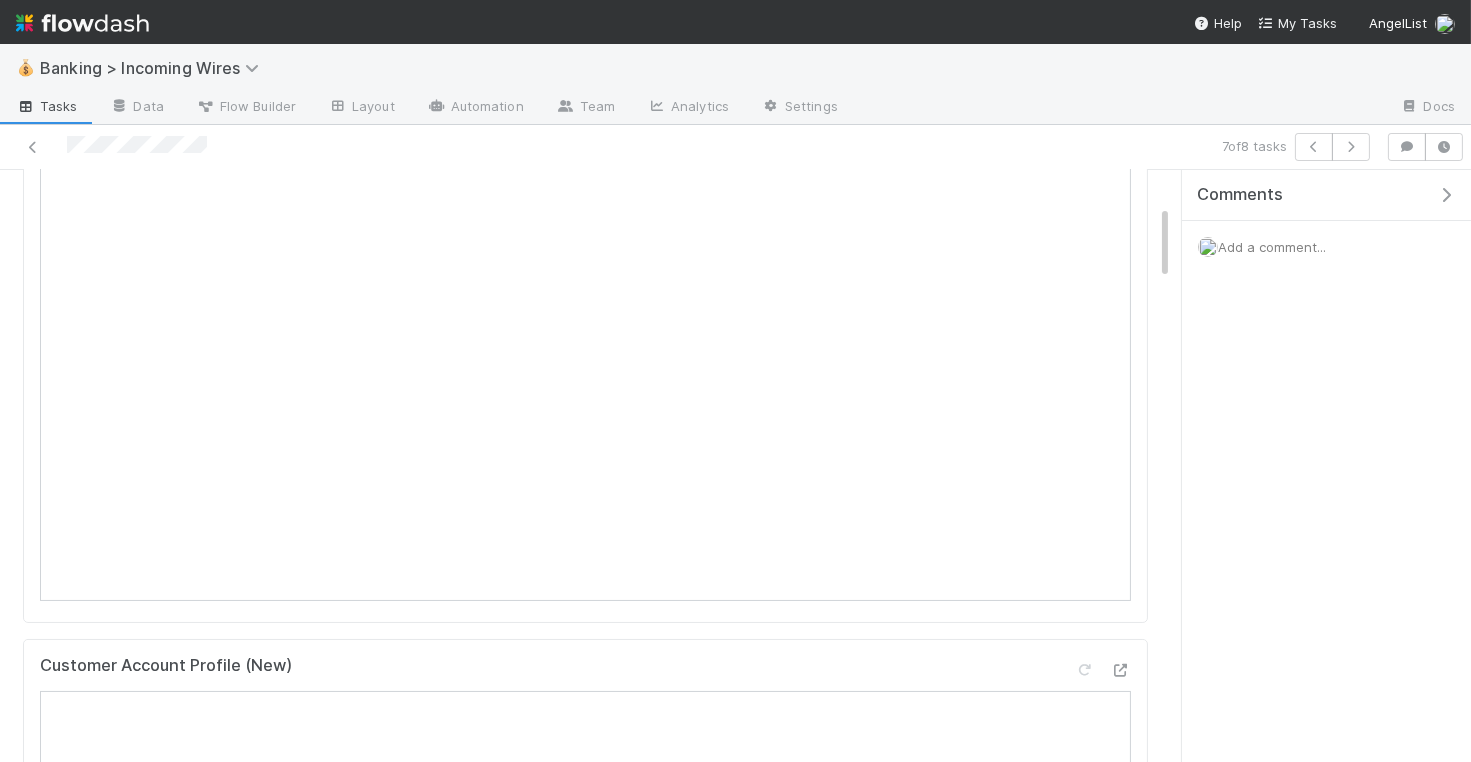 scroll, scrollTop: 360, scrollLeft: 0, axis: vertical 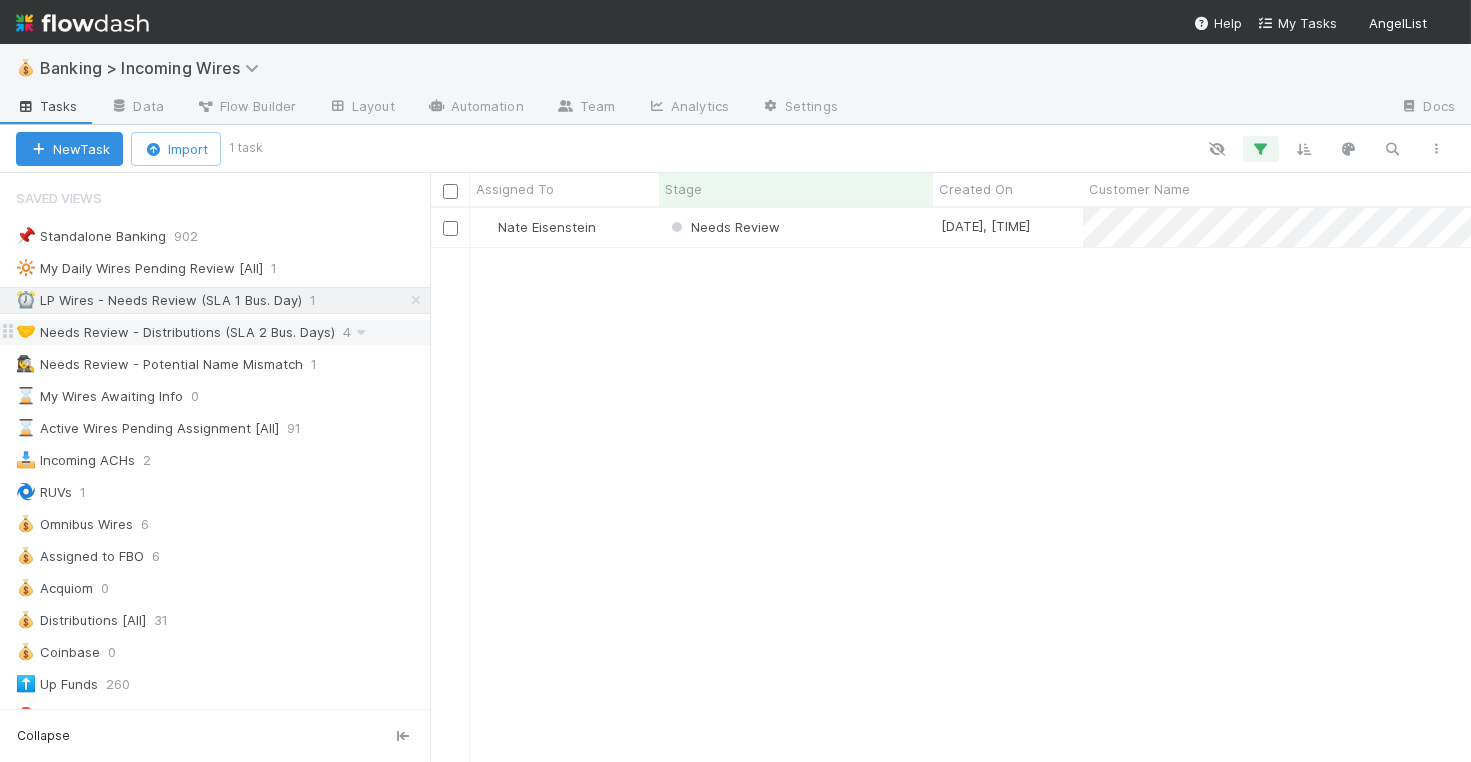 click on "🤝 Needs Review - Distributions (SLA 2 Bus. Days)" at bounding box center [175, 332] 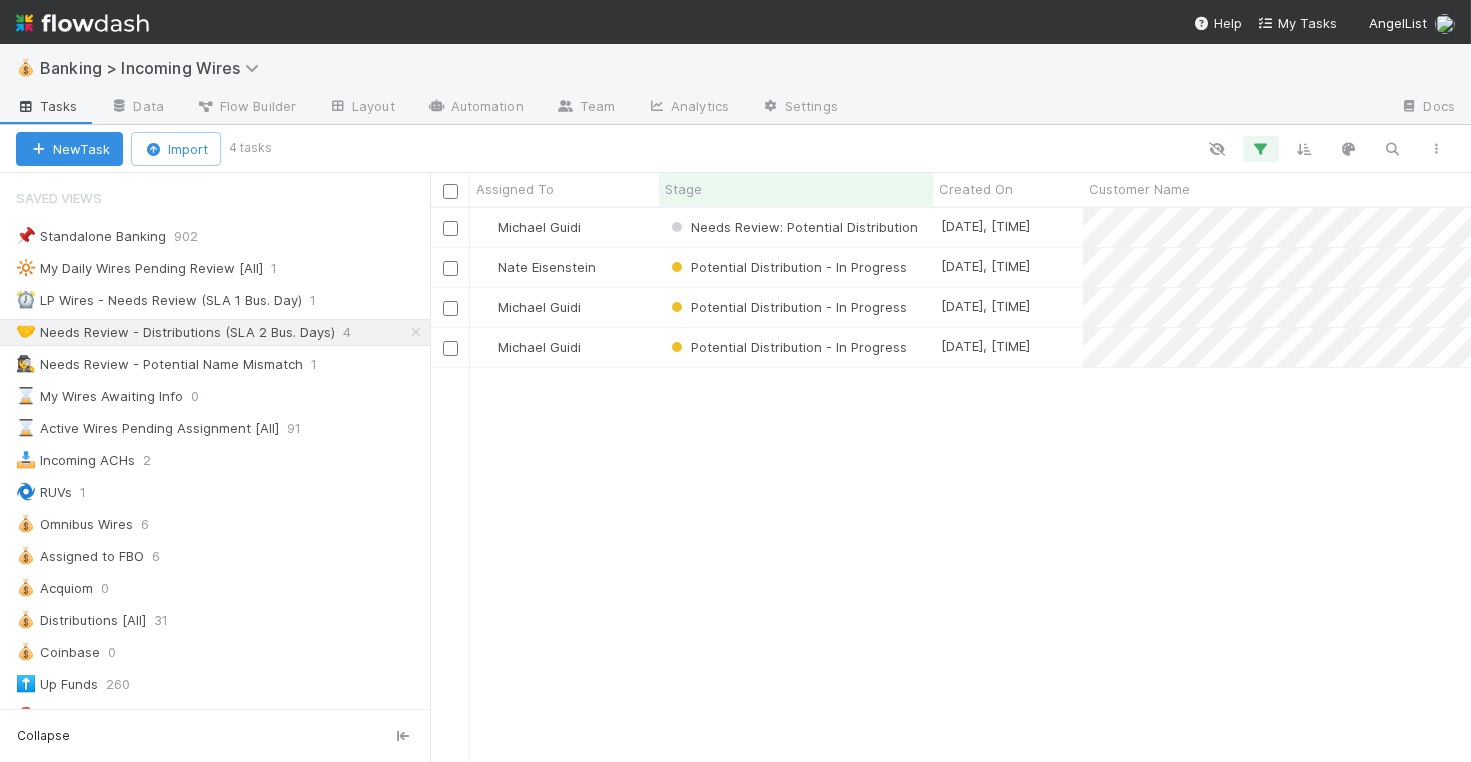 scroll, scrollTop: 1, scrollLeft: 1, axis: both 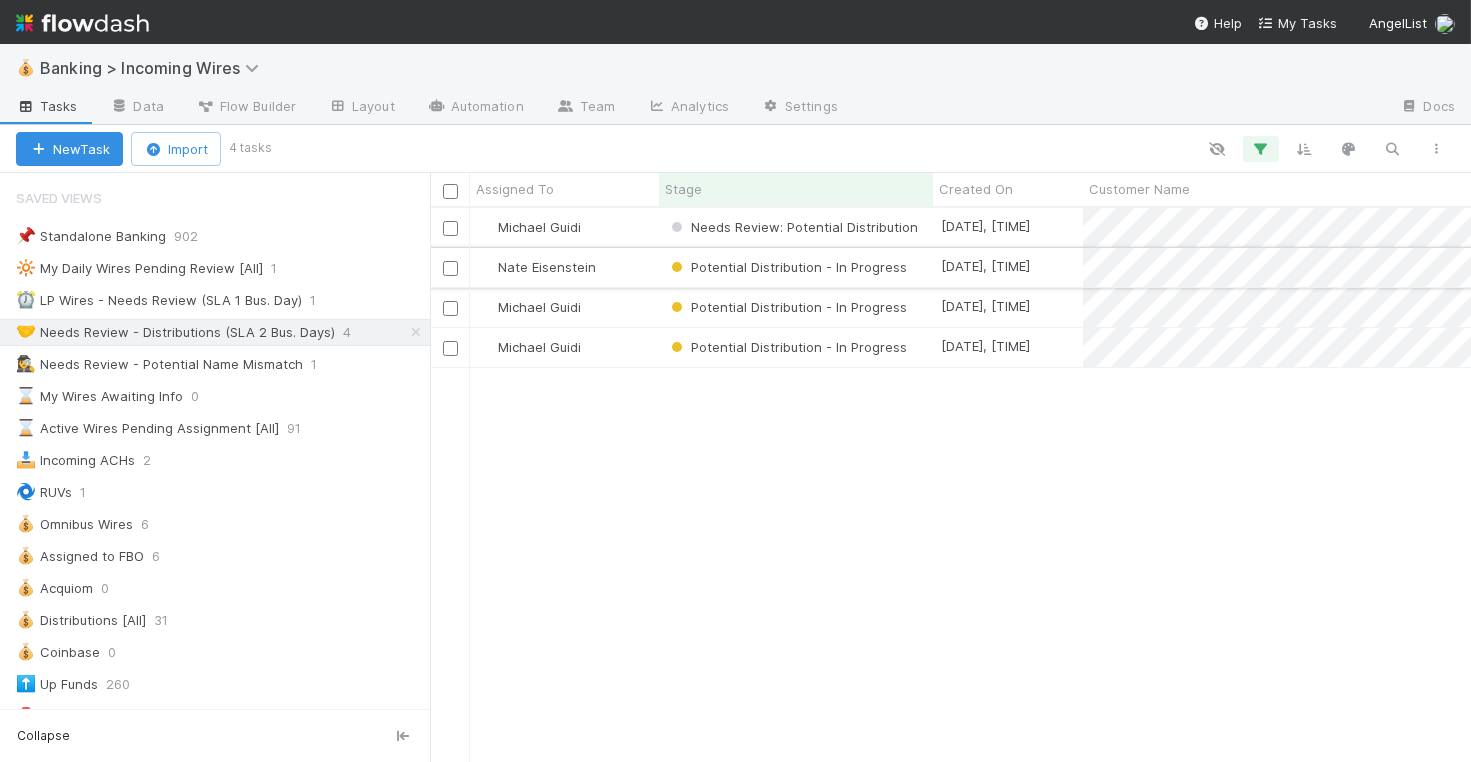 click on "Nate  Eisenstein" at bounding box center [564, 267] 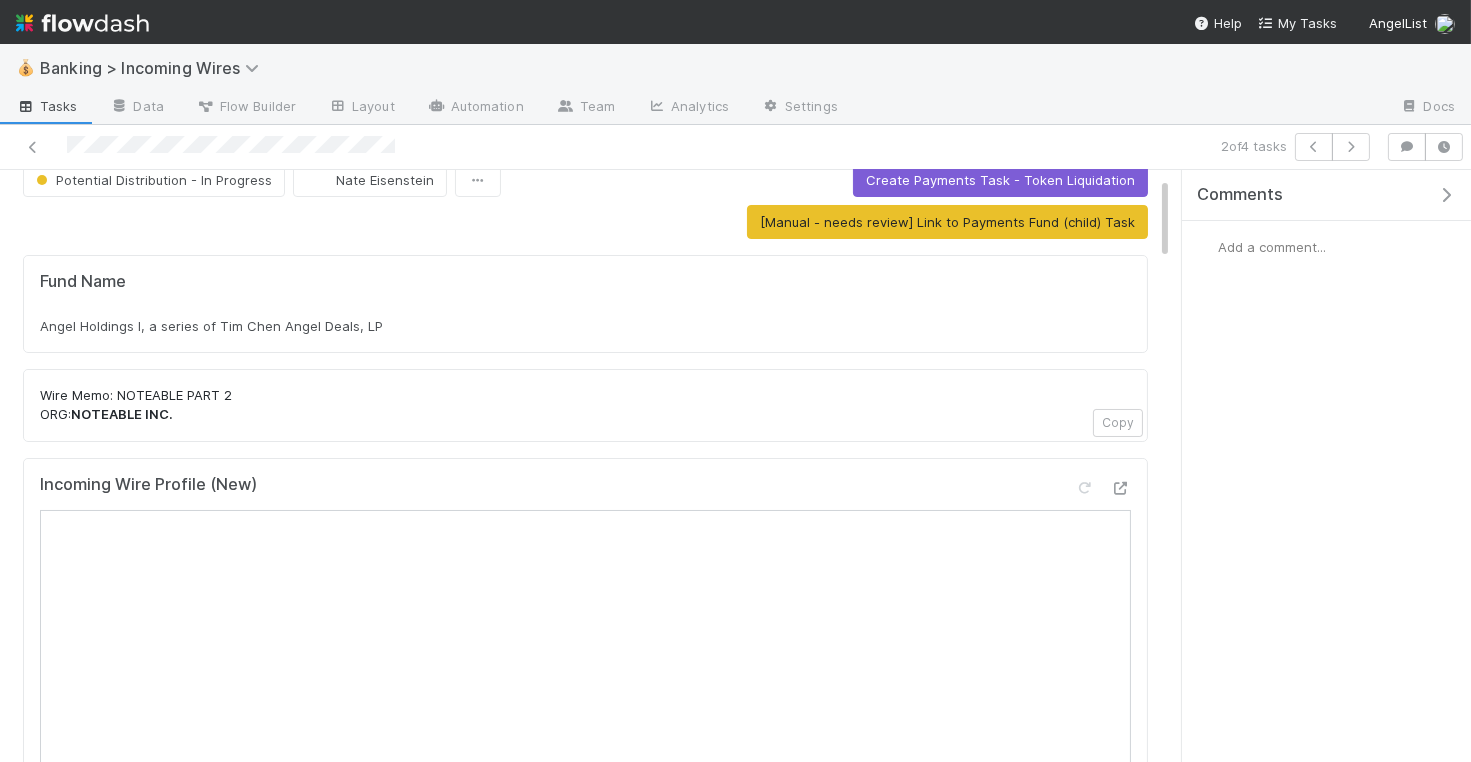 scroll, scrollTop: 0, scrollLeft: 0, axis: both 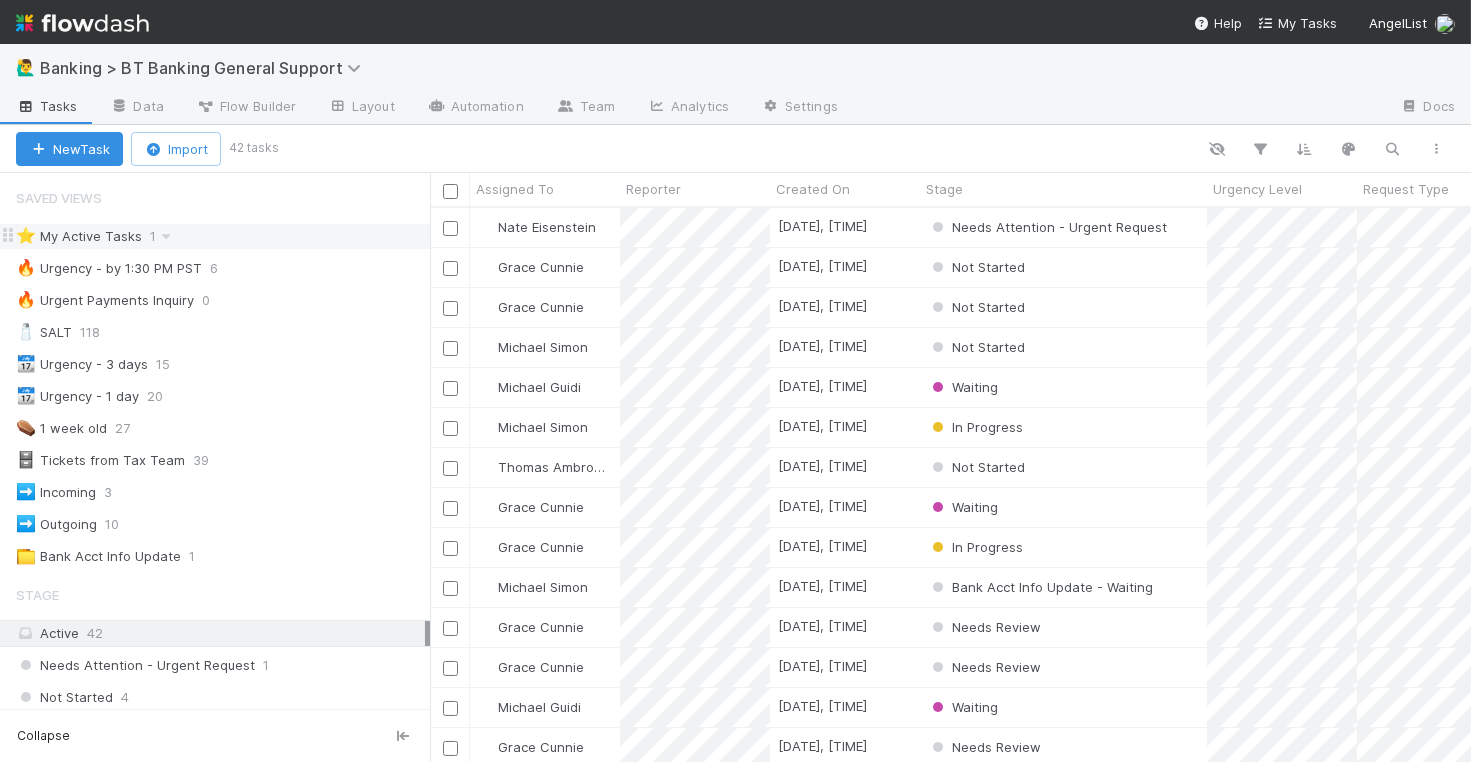 click on "⭐ My Active Tasks 1" at bounding box center [223, 236] 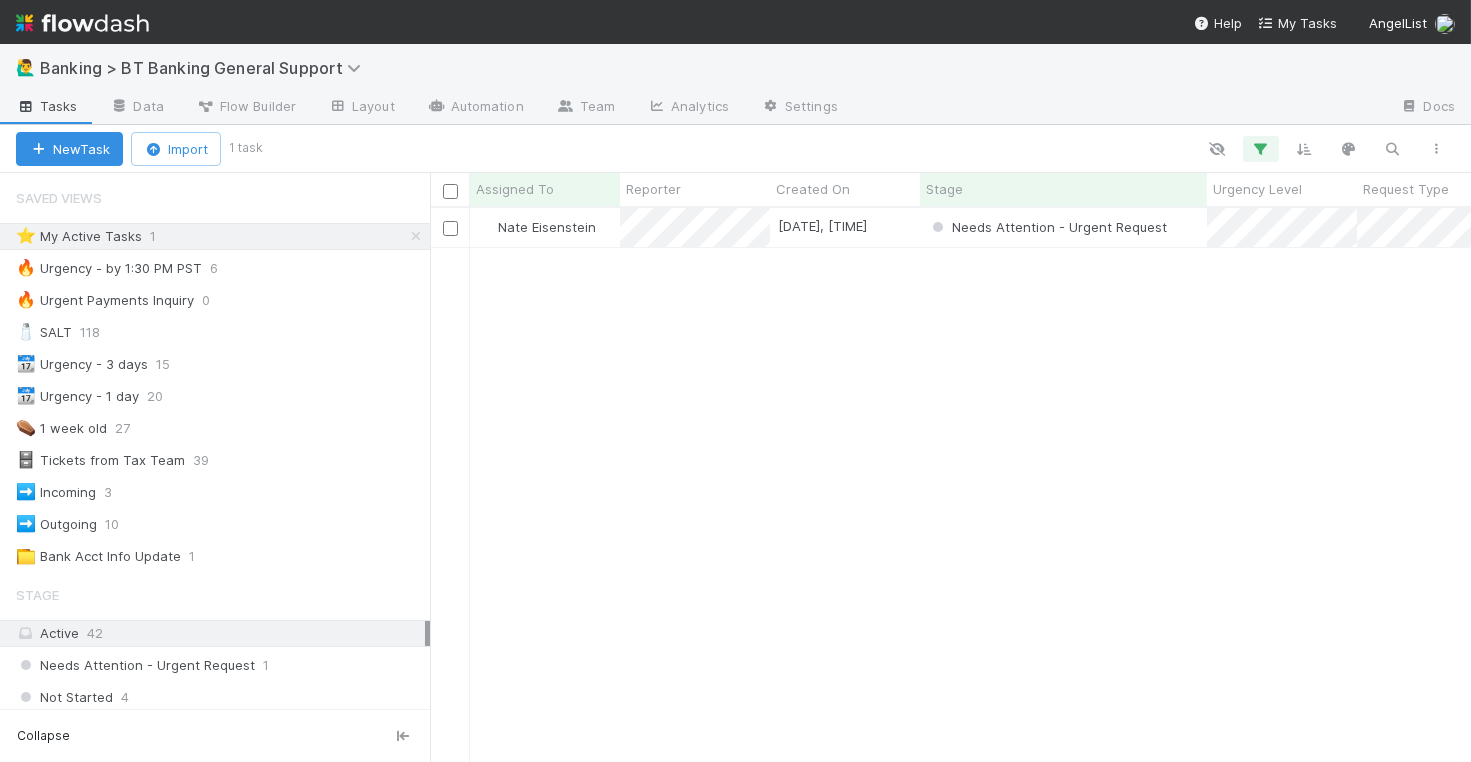scroll, scrollTop: 1, scrollLeft: 1, axis: both 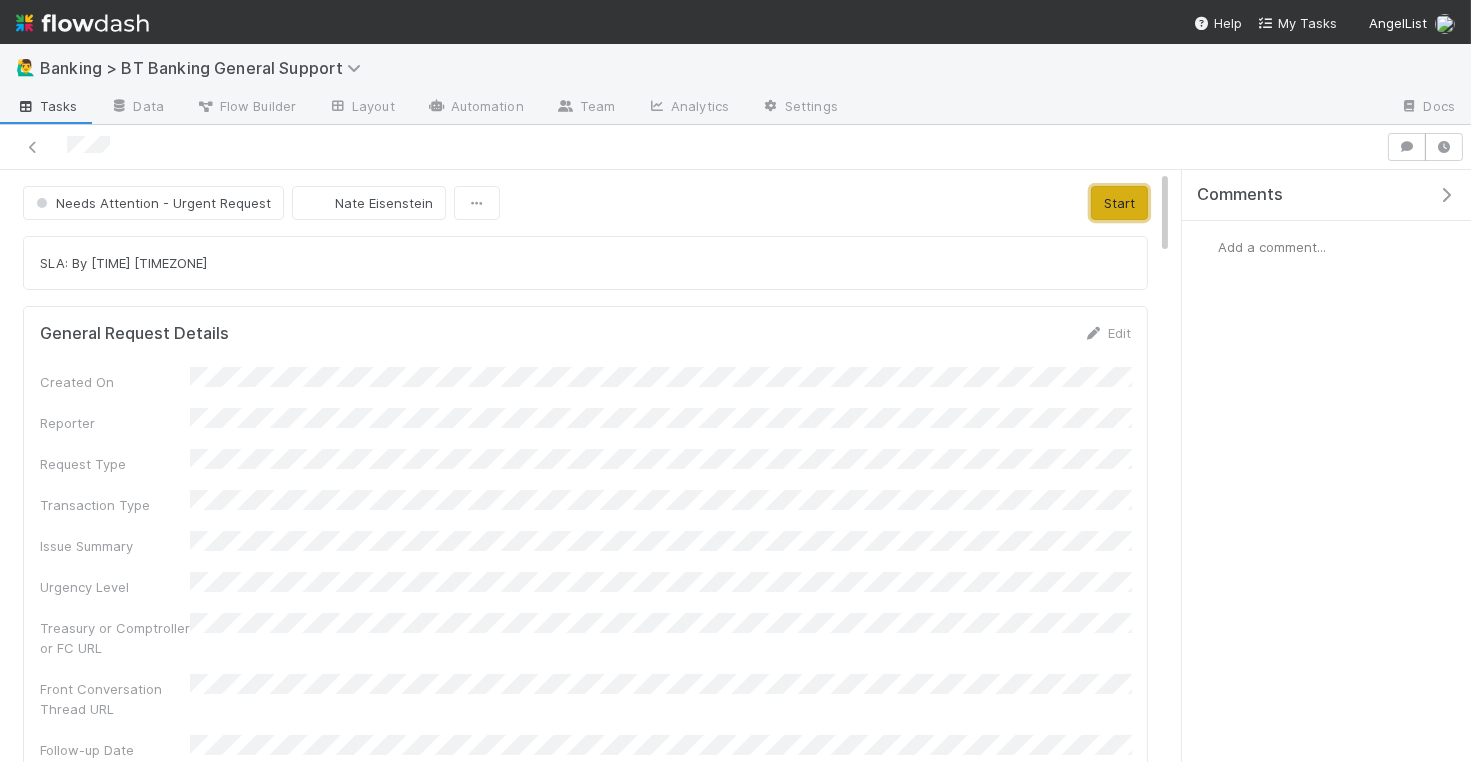 click on "Start" at bounding box center [1119, 203] 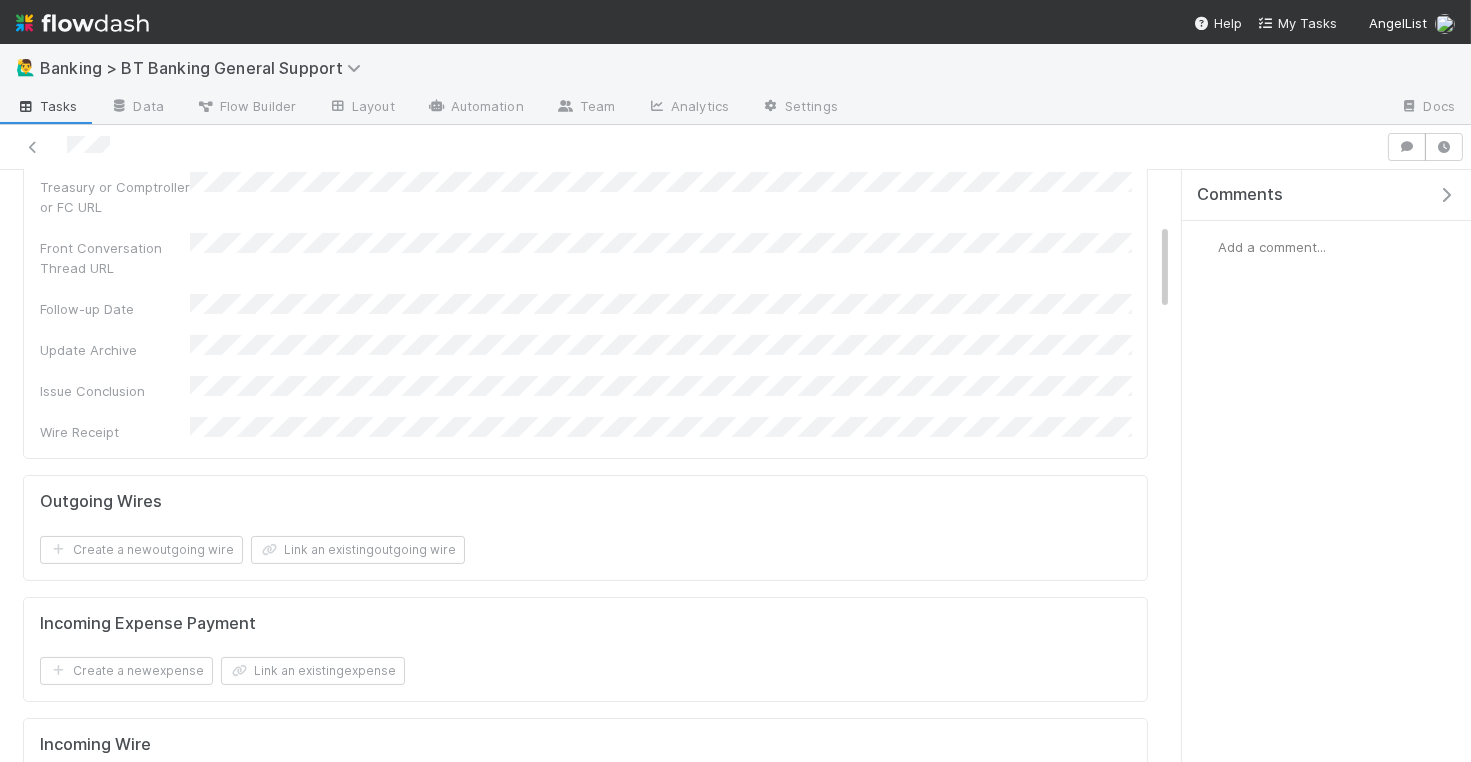 scroll, scrollTop: 230, scrollLeft: 0, axis: vertical 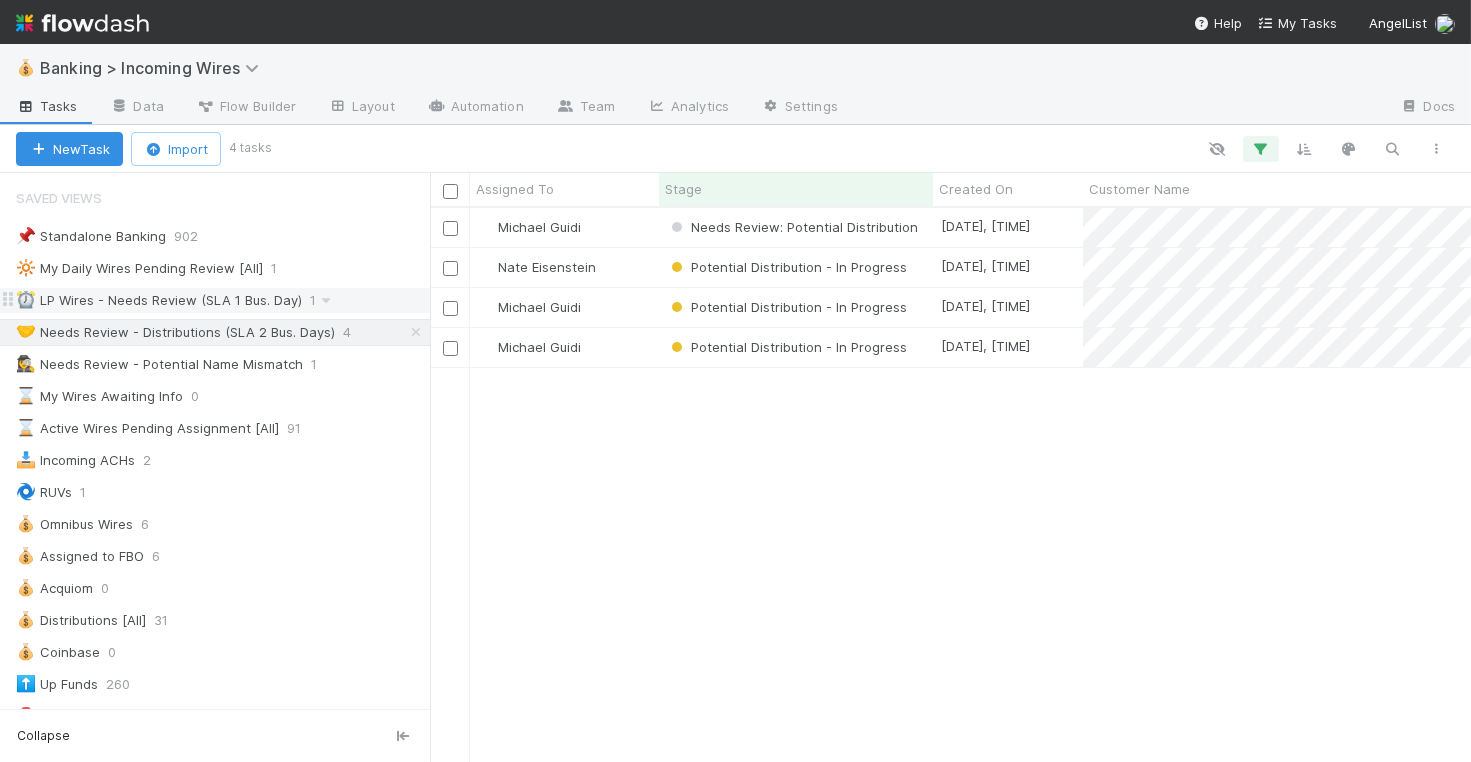 click on "⏰ LP Wires - Needs Review (SLA 1 Bus. Day)" at bounding box center (159, 300) 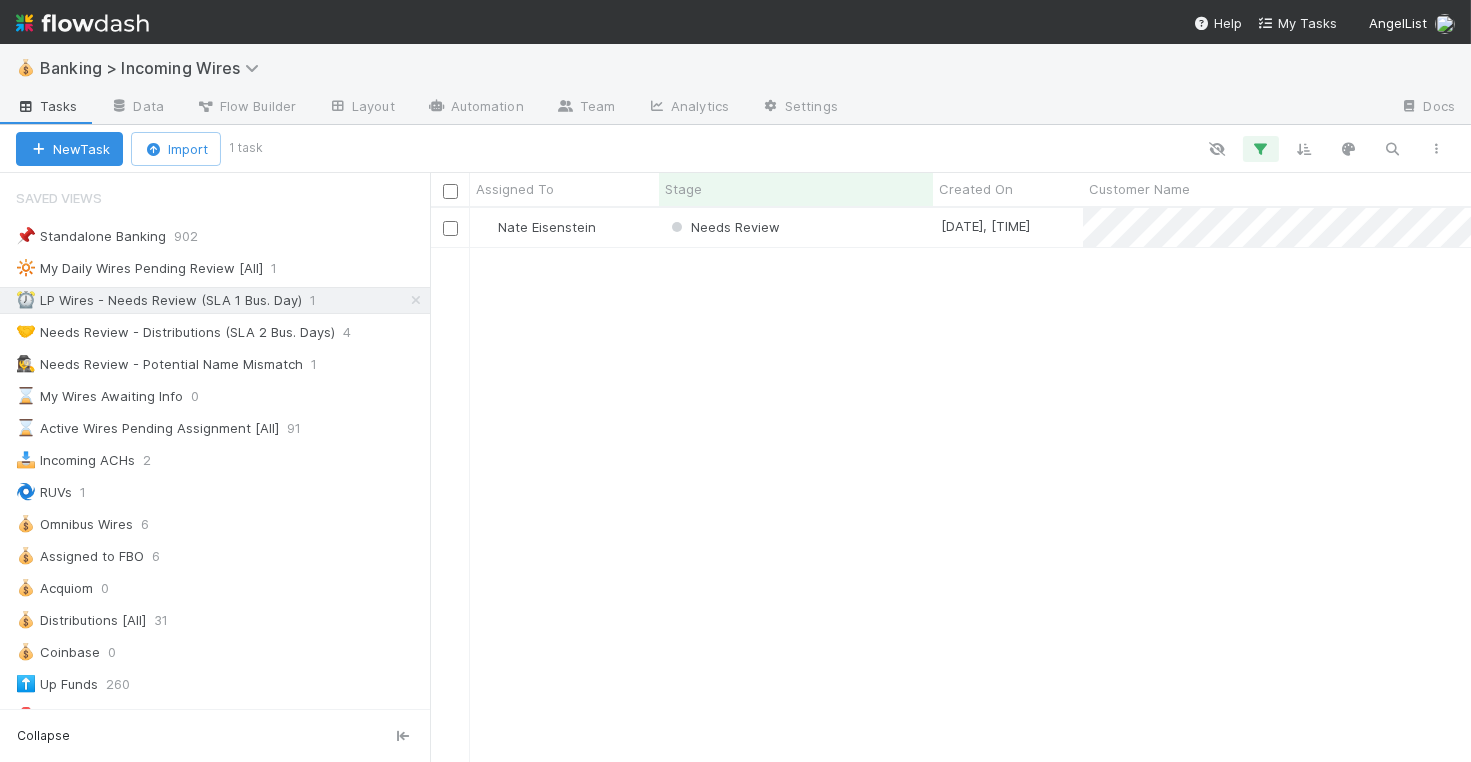 scroll, scrollTop: 1, scrollLeft: 1, axis: both 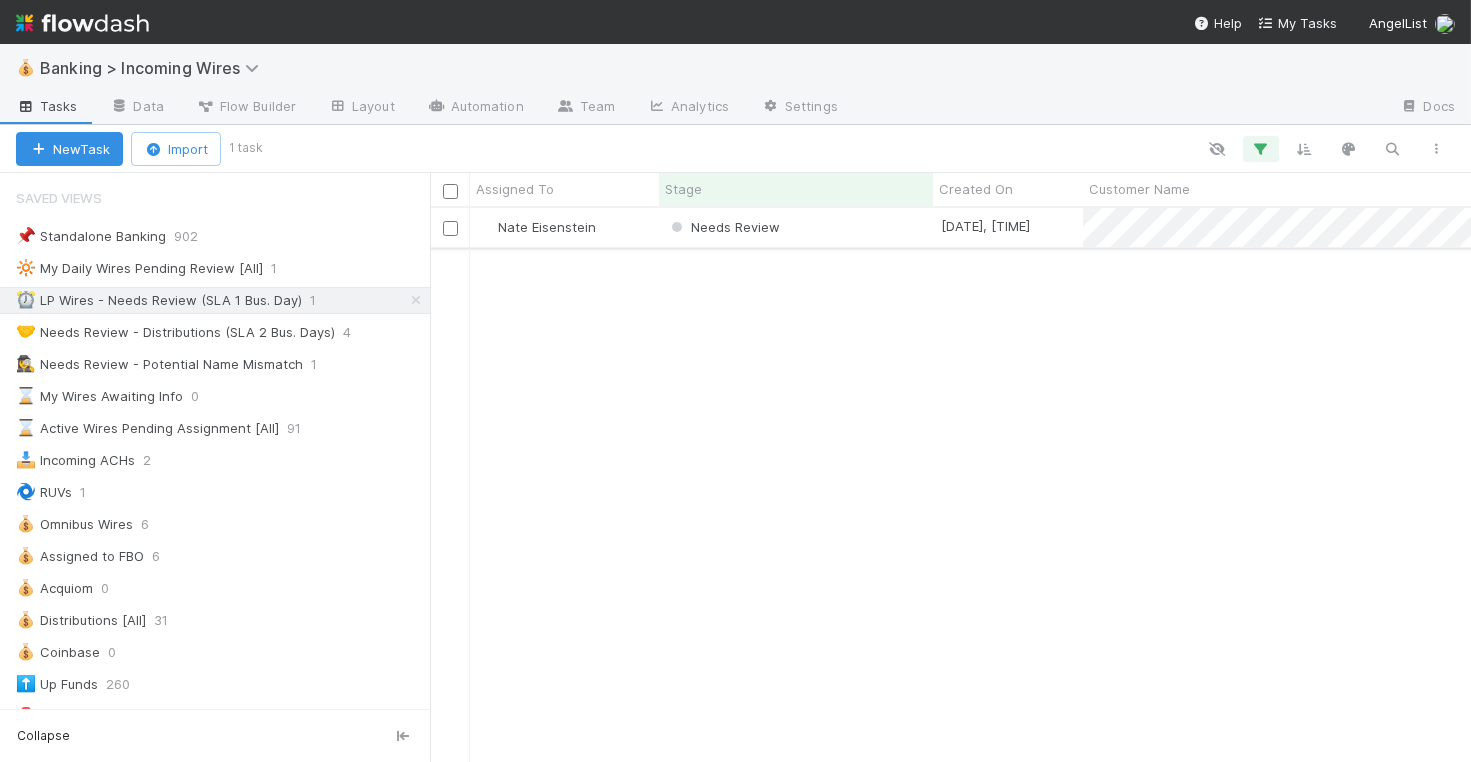 click on "Needs Review" at bounding box center [796, 227] 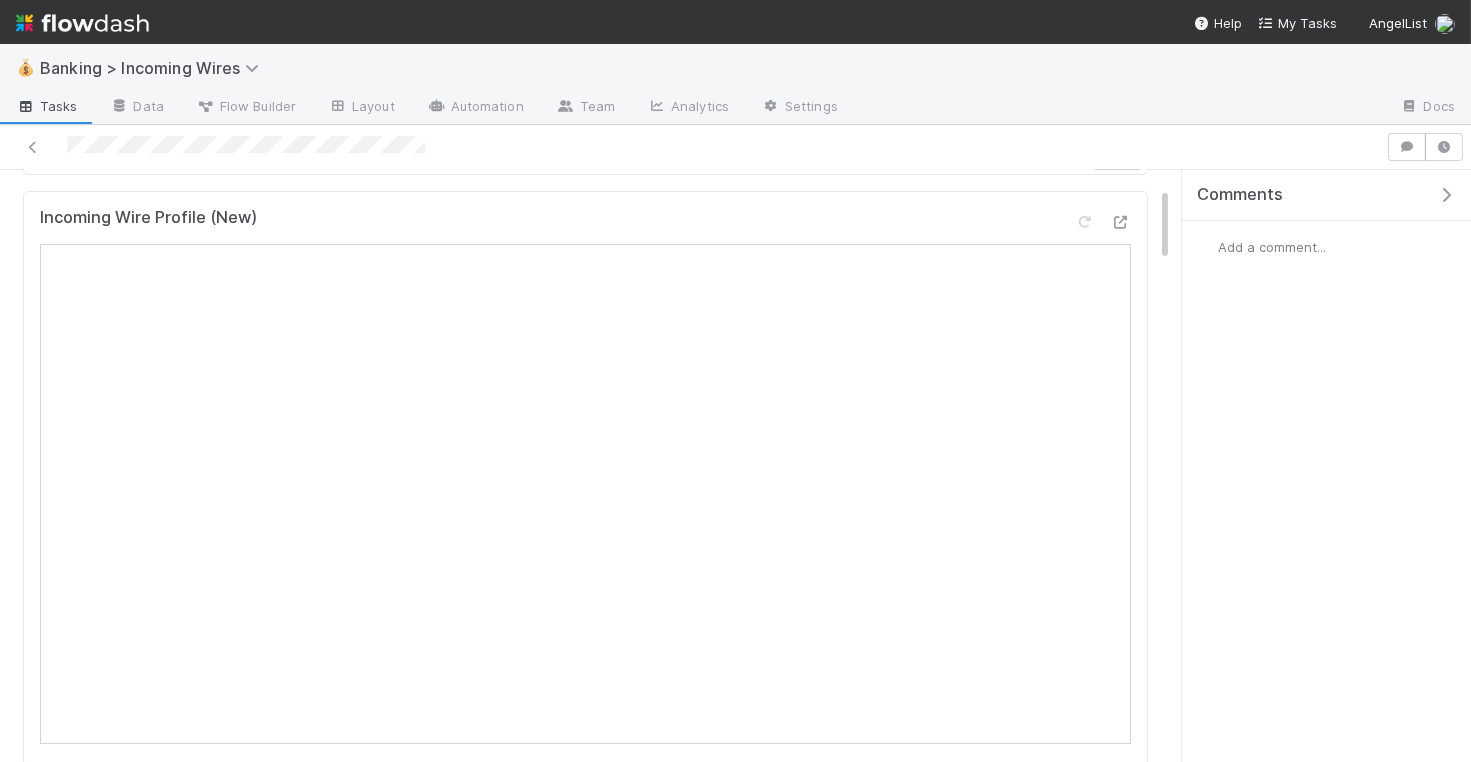 scroll, scrollTop: 216, scrollLeft: 0, axis: vertical 